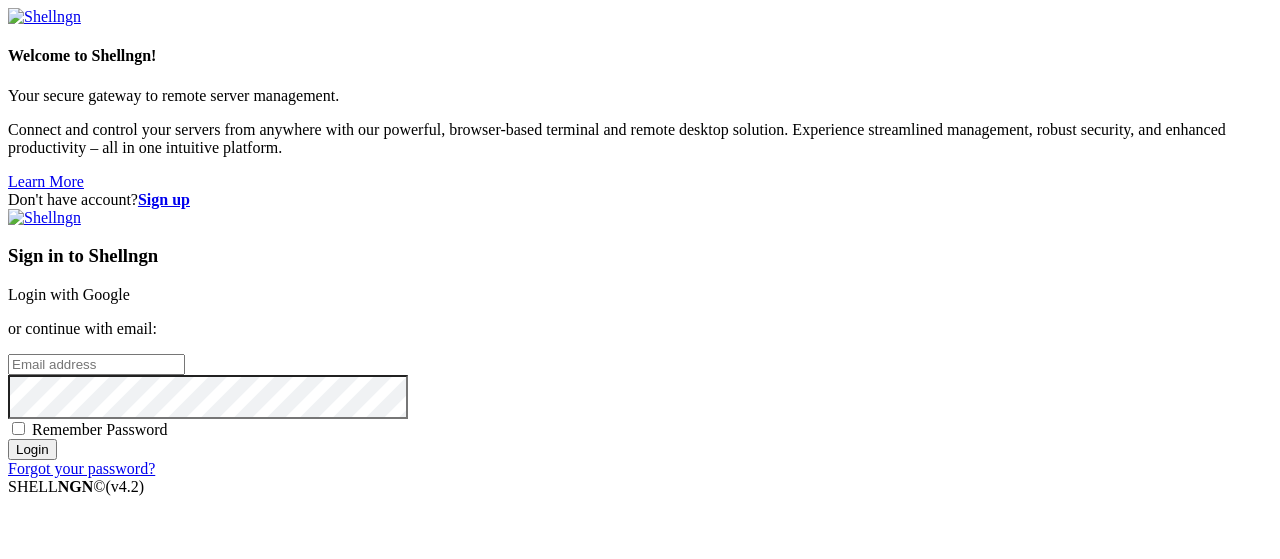 scroll, scrollTop: 0, scrollLeft: 0, axis: both 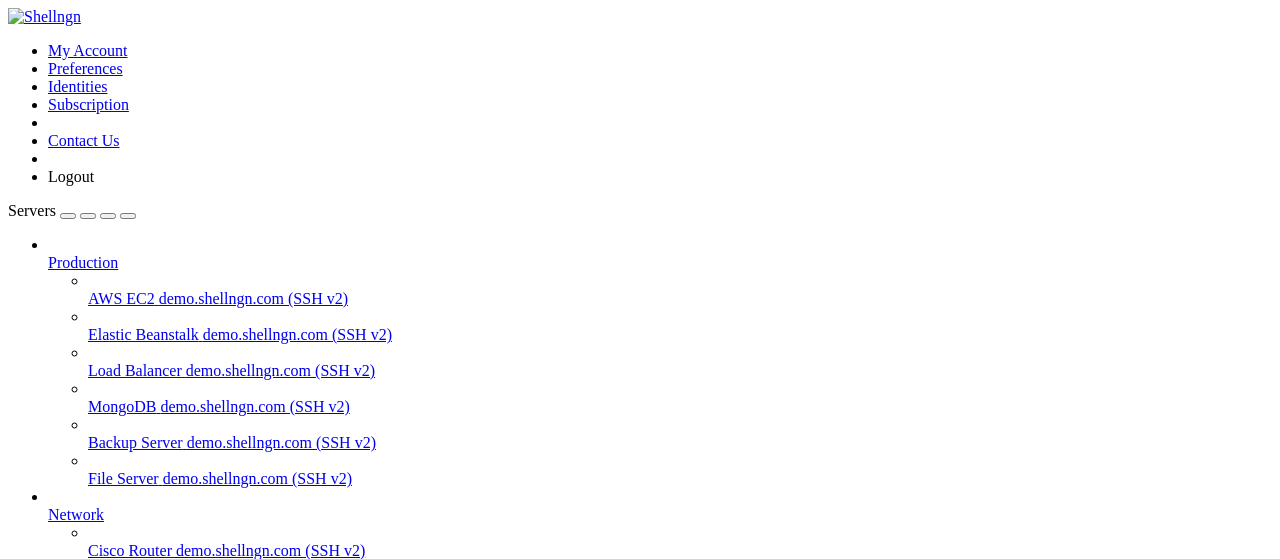 click on "ботики" at bounding box center [72, 766] 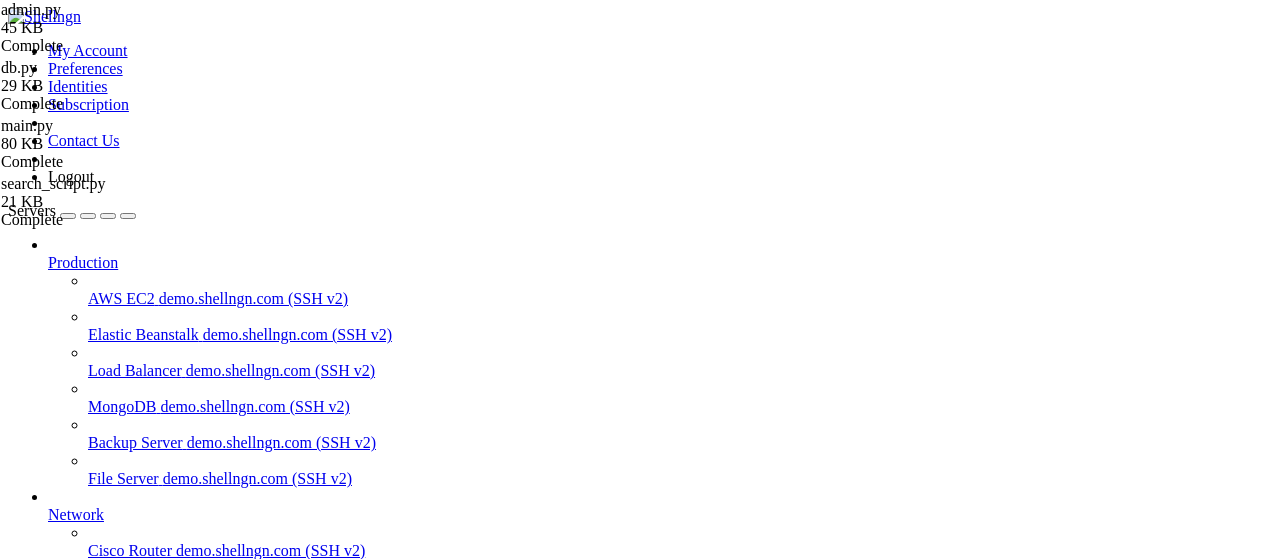 click at bounding box center (16, 1752) 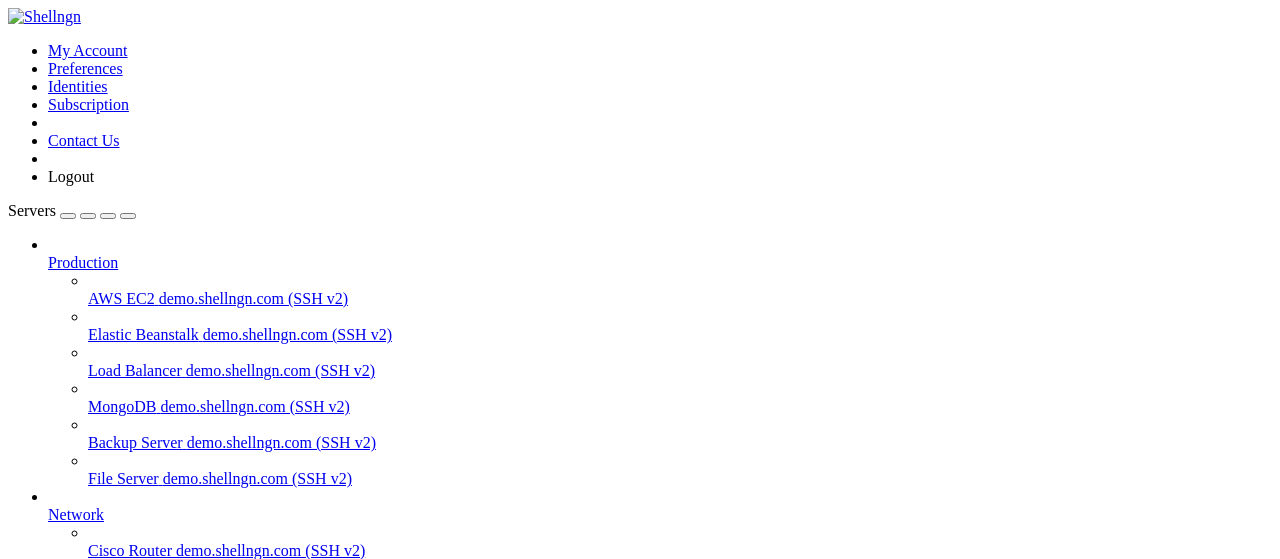 click on "ботики" at bounding box center (72, 870) 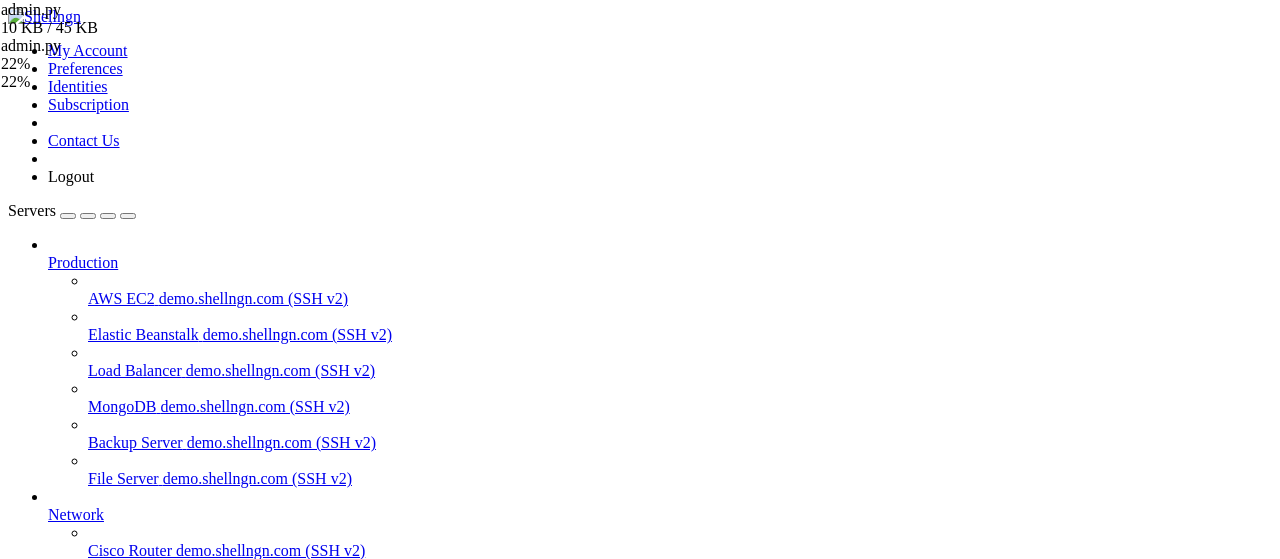 click on "ботики" at bounding box center [72, 870] 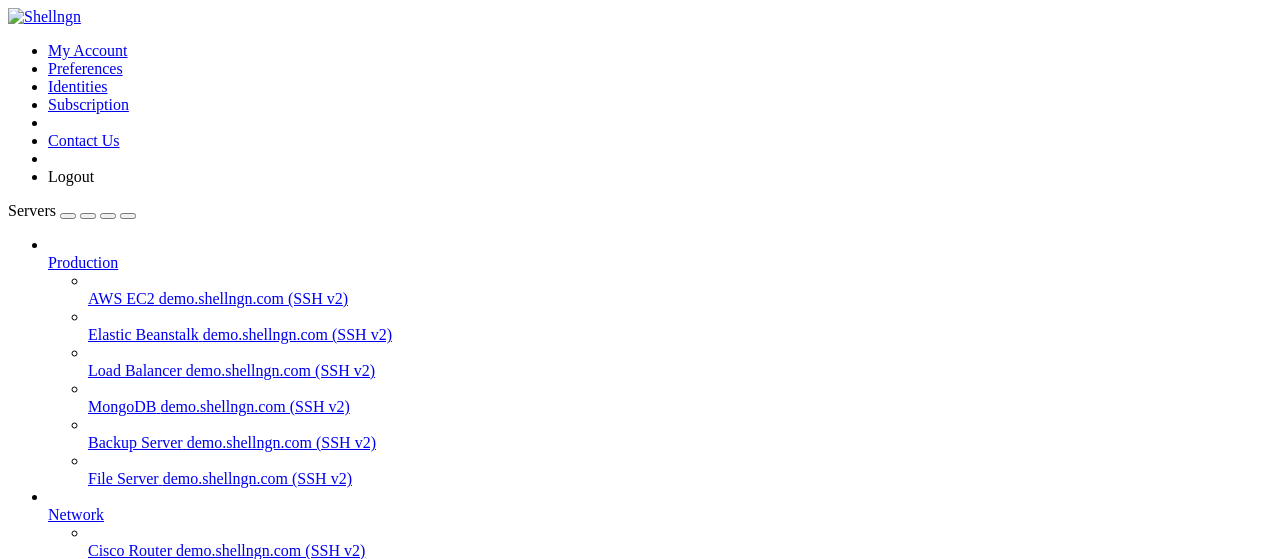 scroll, scrollTop: 100, scrollLeft: 0, axis: vertical 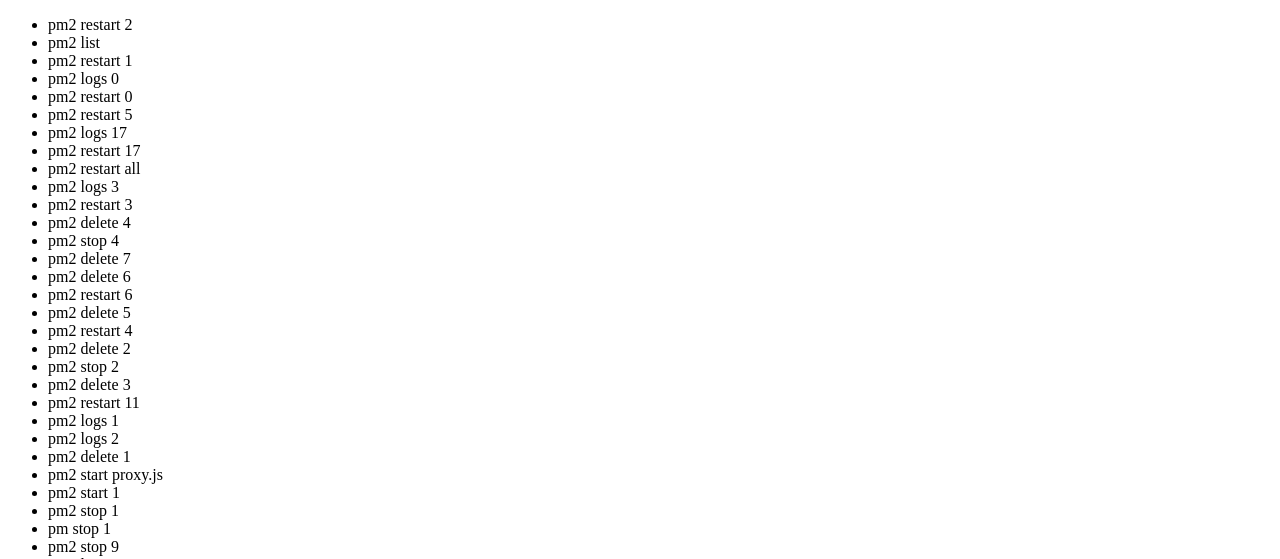 click on "ботики" at bounding box center (72, 2010) 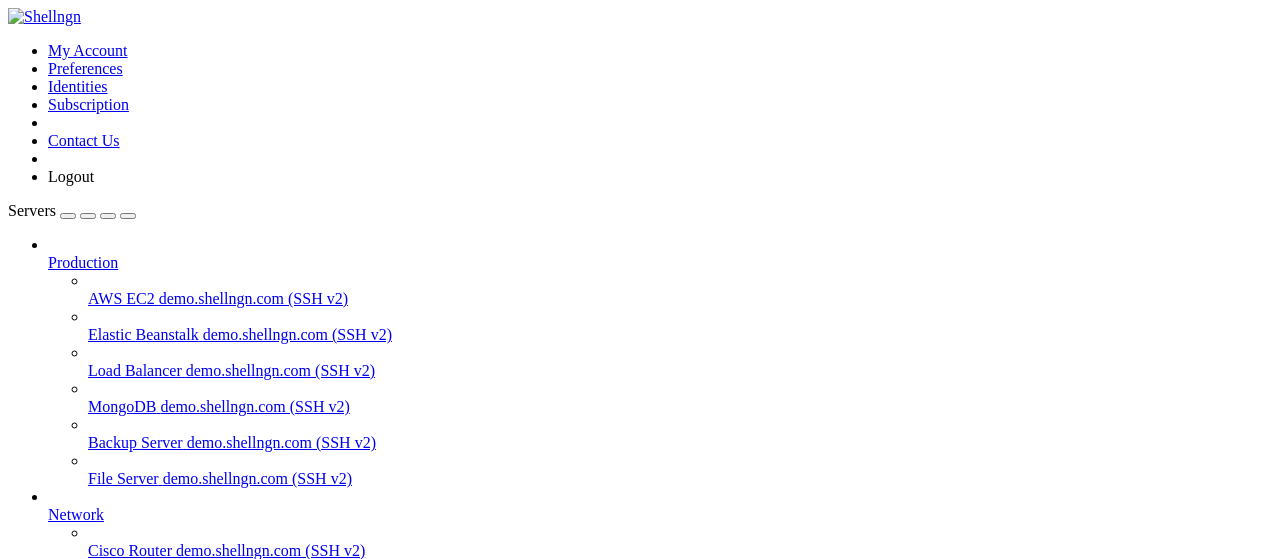 click at bounding box center [36, 1752] 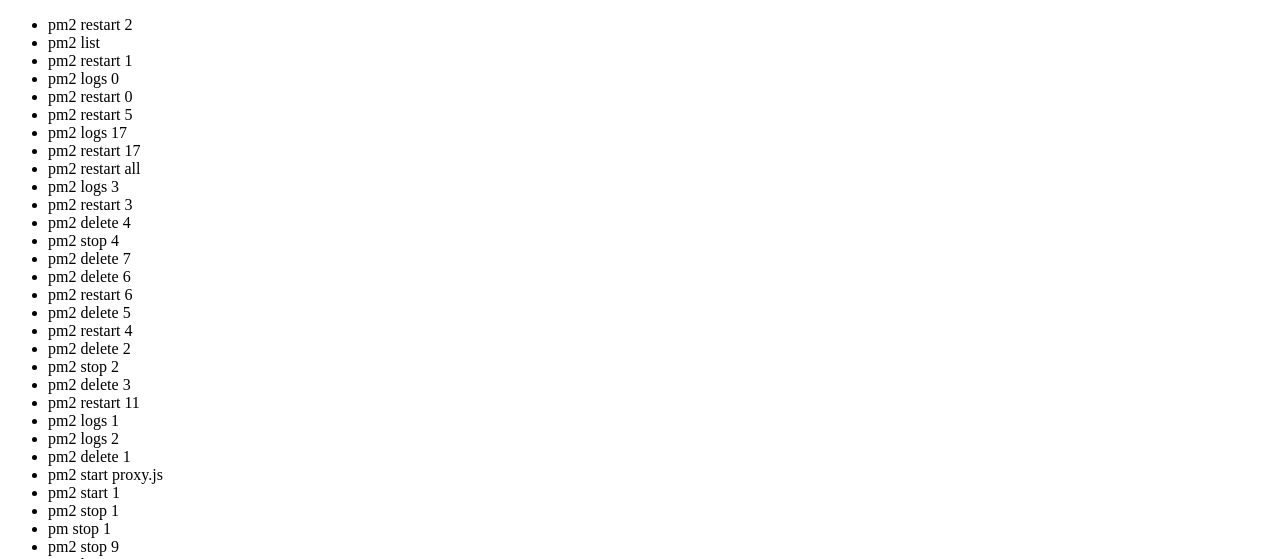 scroll, scrollTop: 100, scrollLeft: 0, axis: vertical 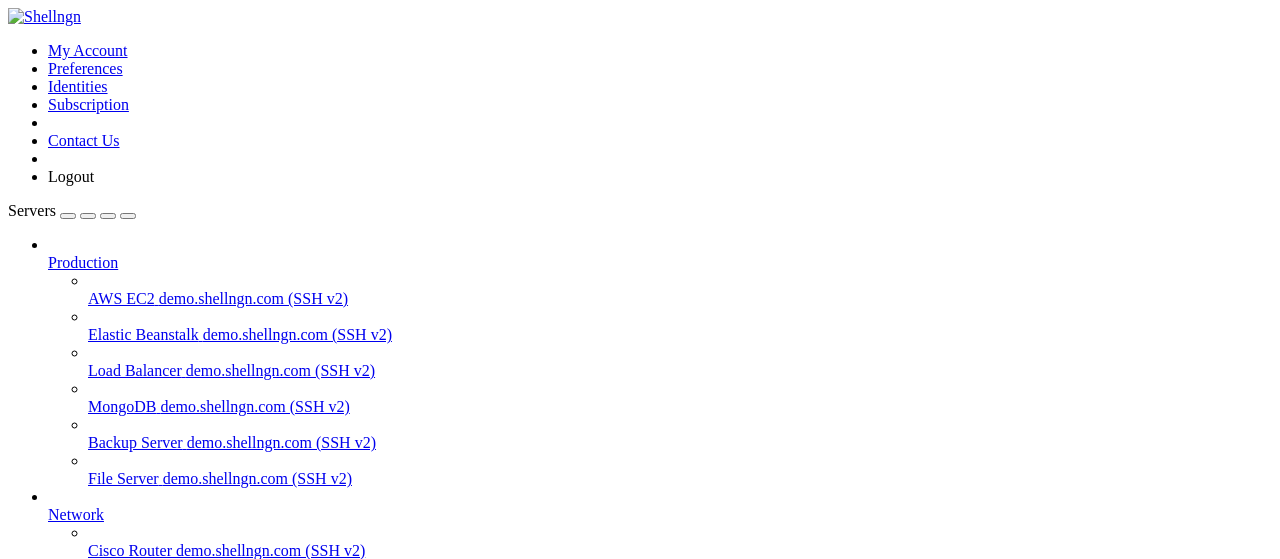 click on "├────┼────────────────────┼──────────┼──────┼───────────┼──────────┼──────────┤" 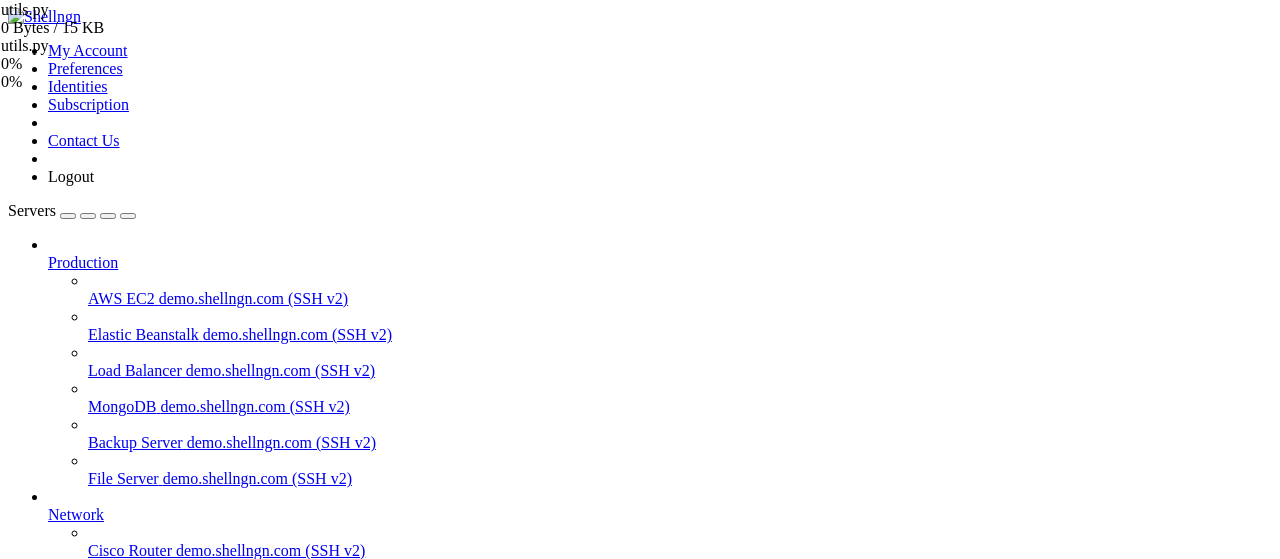 click on "Connection Closed
Reconnect
A connection was forcibly closed by a peer" at bounding box center (640, 1805) 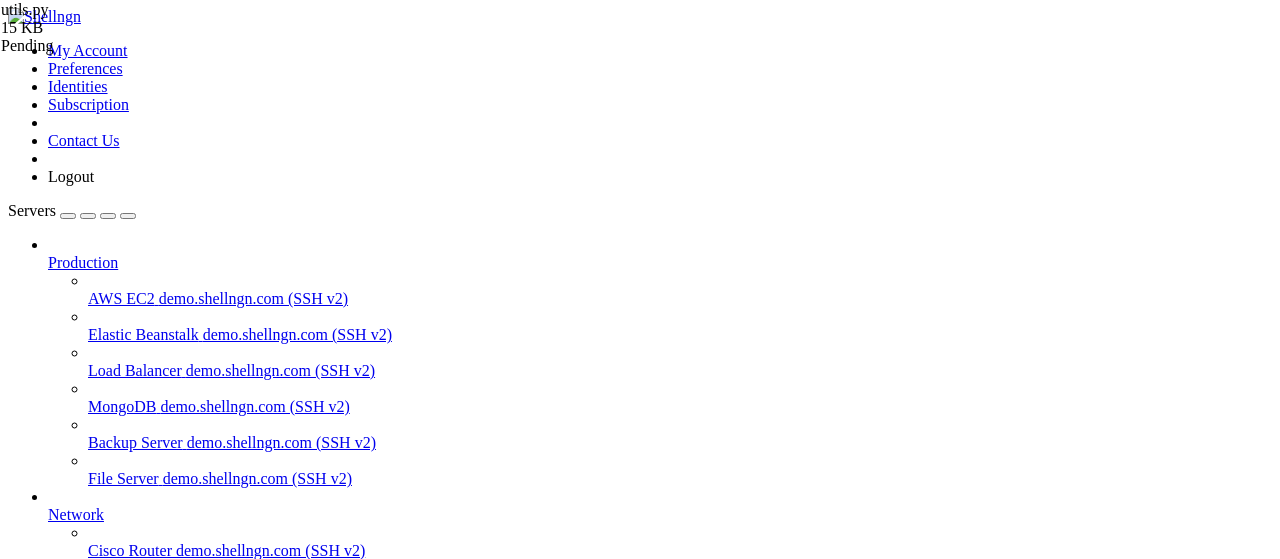 click on "Reconnect" at bounding box center [48, 1805] 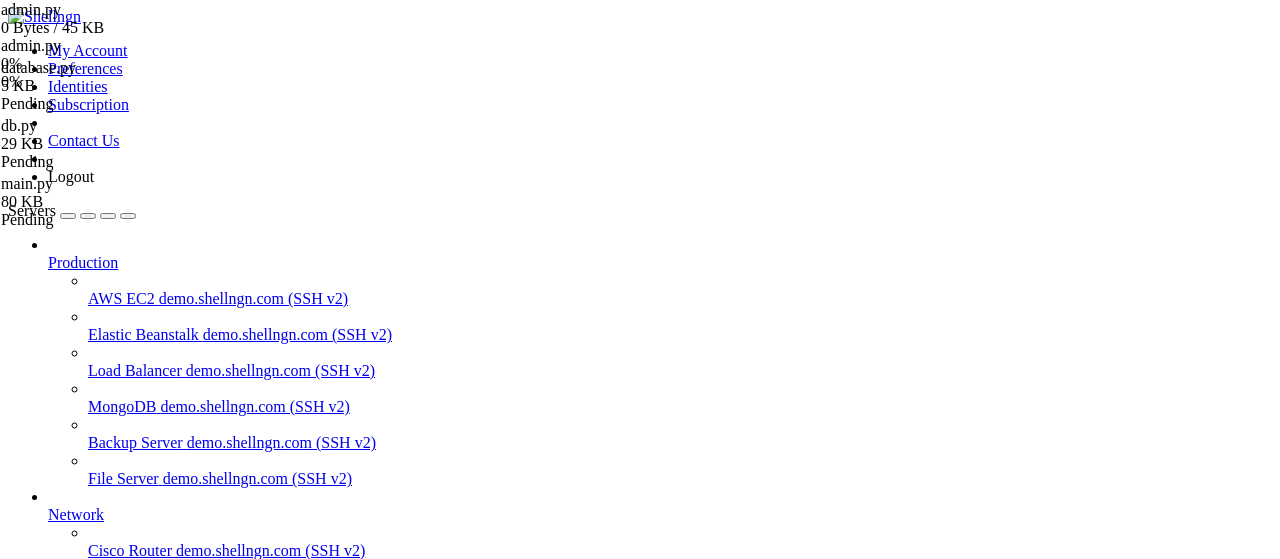 click at bounding box center [36, 1752] 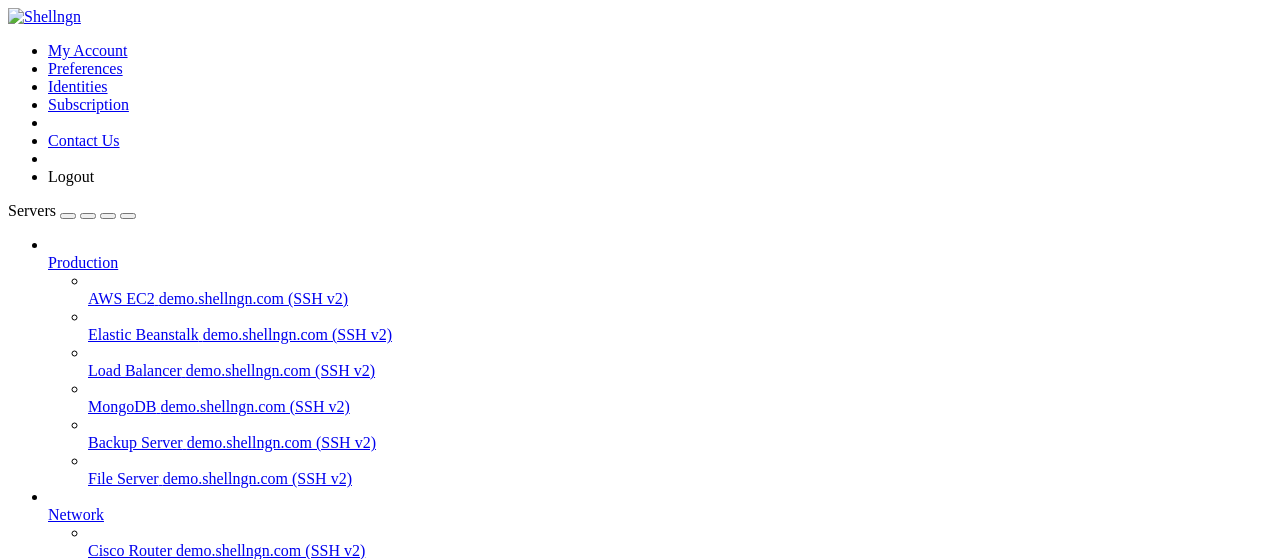 click at bounding box center (16, 1752) 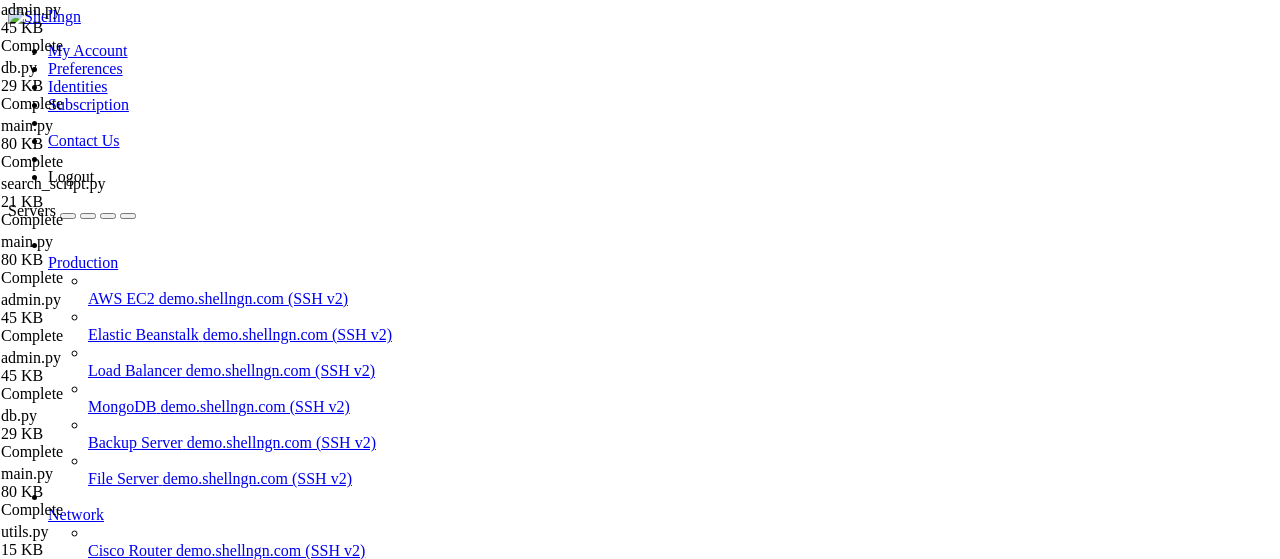 click at bounding box center [36, 1752] 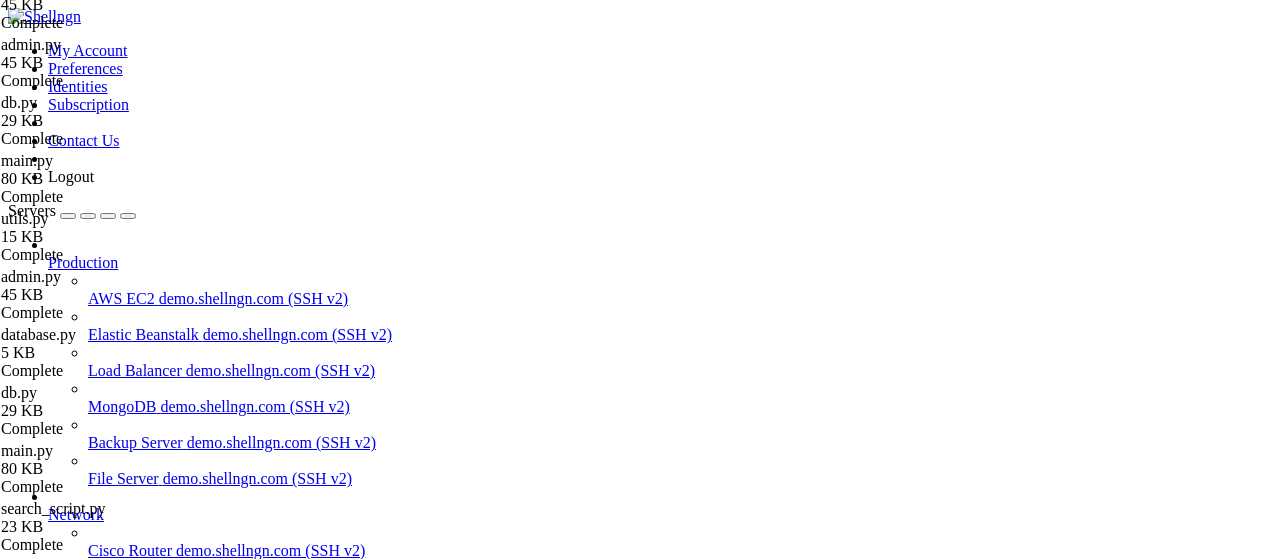 scroll, scrollTop: 430, scrollLeft: 0, axis: vertical 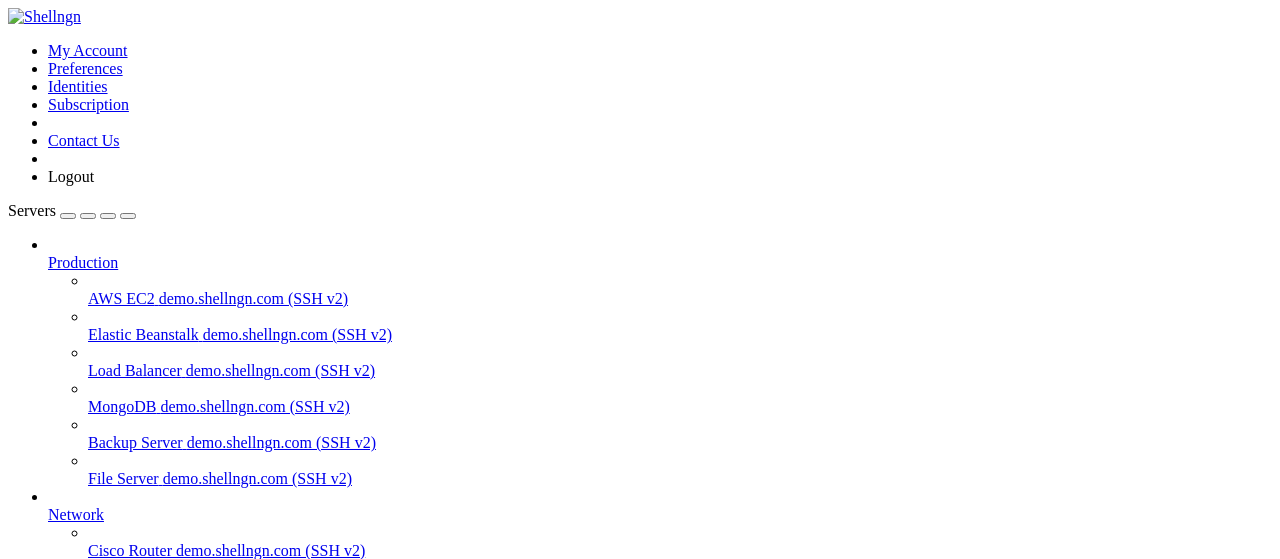 click on "ботики" at bounding box center [72, 870] 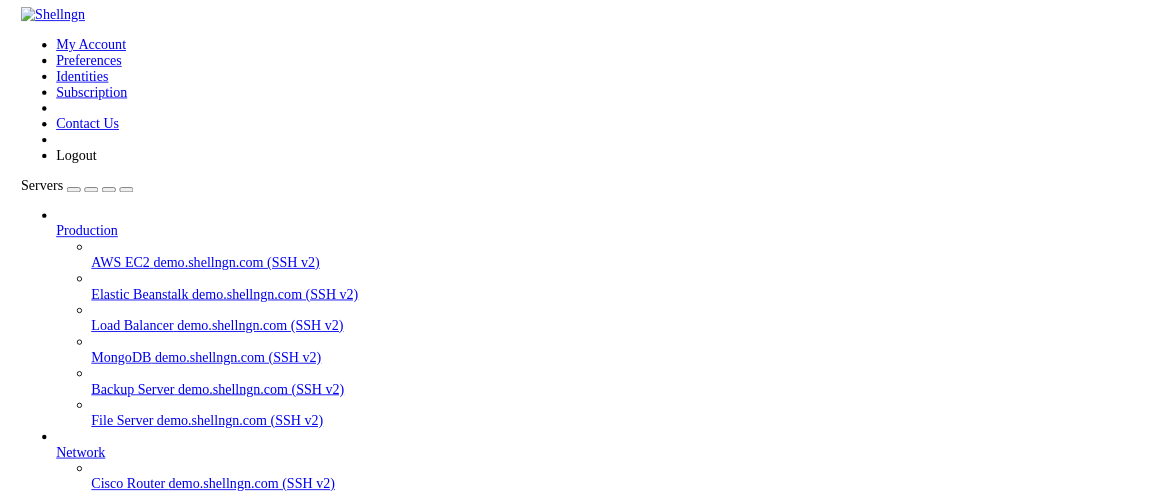 scroll, scrollTop: 6434, scrollLeft: 0, axis: vertical 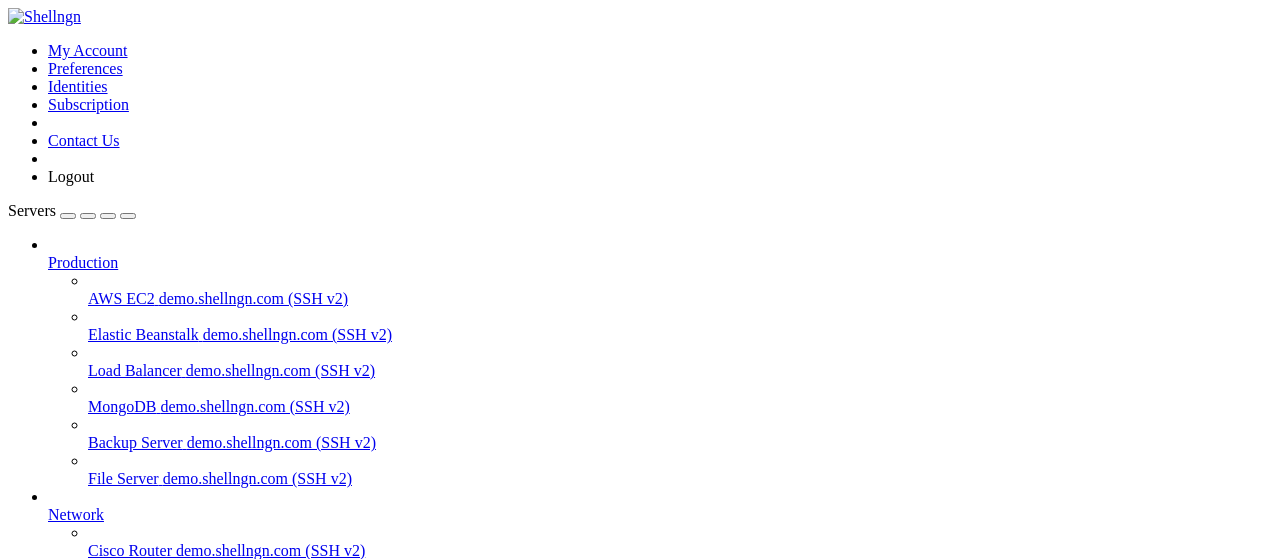 drag, startPoint x: 977, startPoint y: 506, endPoint x: 287, endPoint y: 507, distance: 690.00073 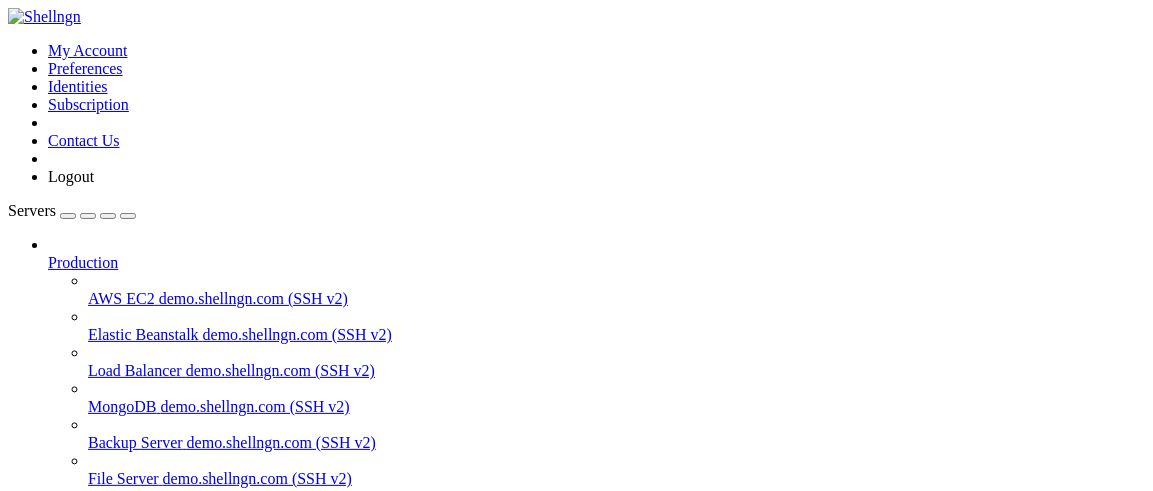 scroll, scrollTop: 180, scrollLeft: 0, axis: vertical 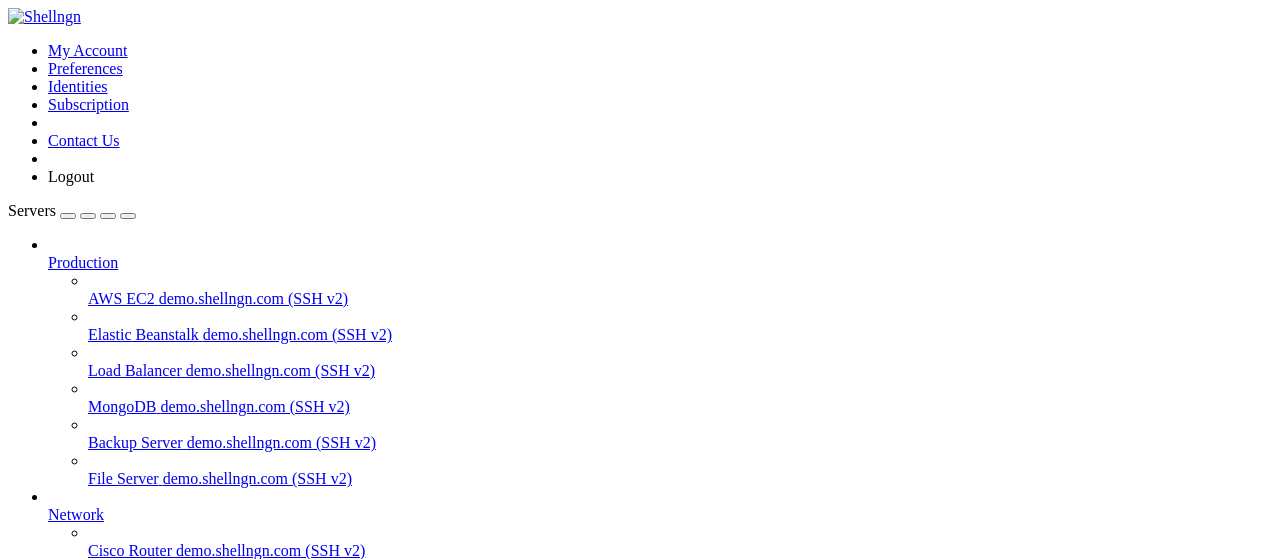 click at bounding box center [36, 1752] 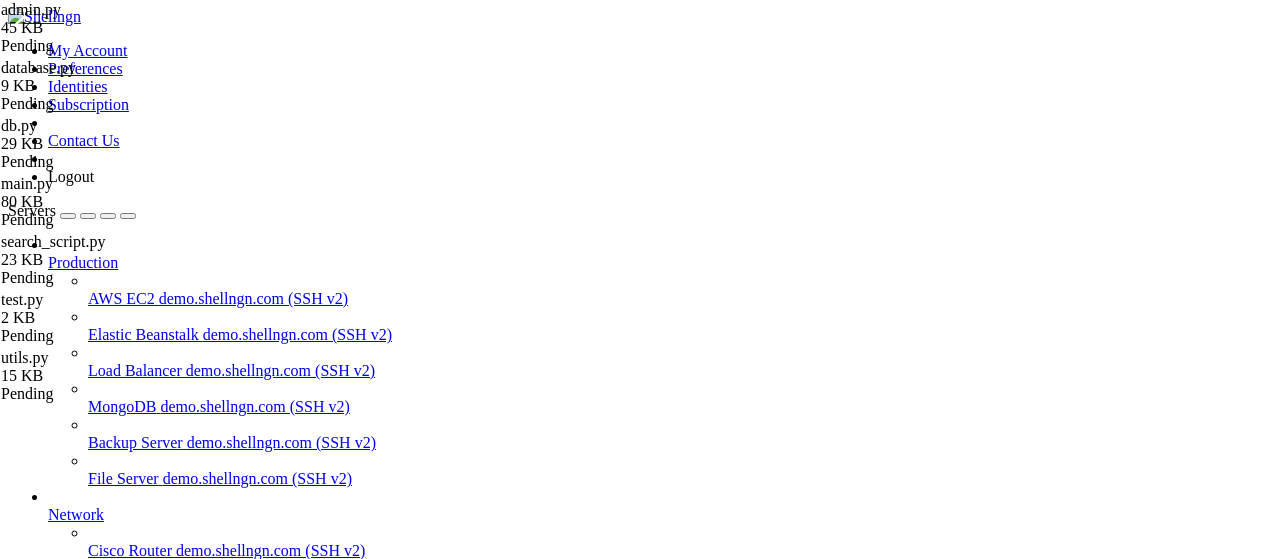 click on "Reconnect" at bounding box center (48, 1805) 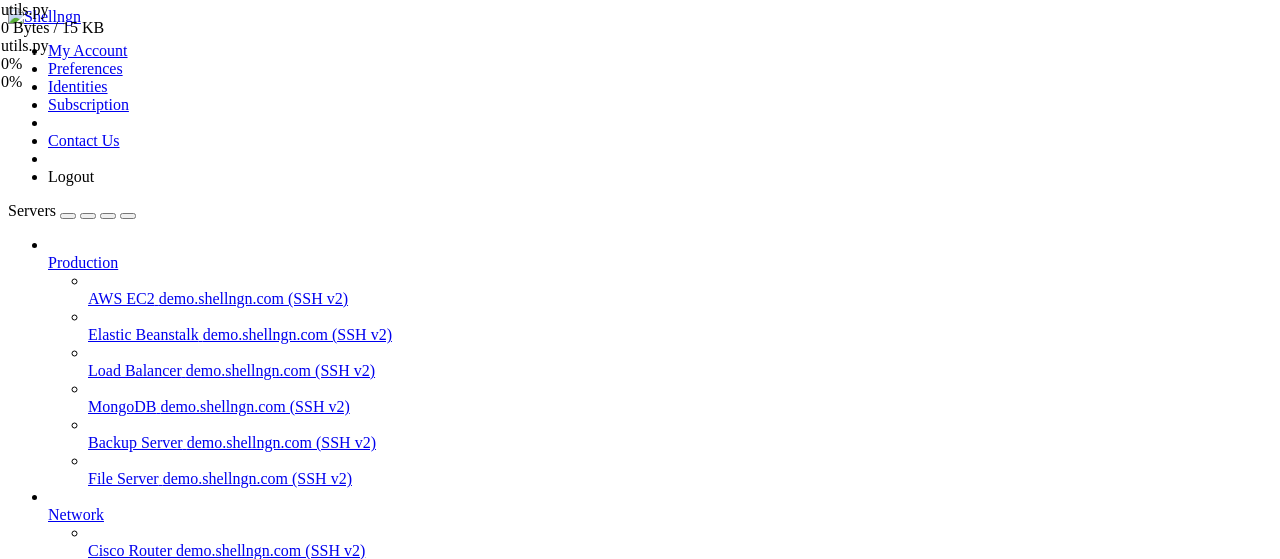 click on "ботики" at bounding box center (72, 870) 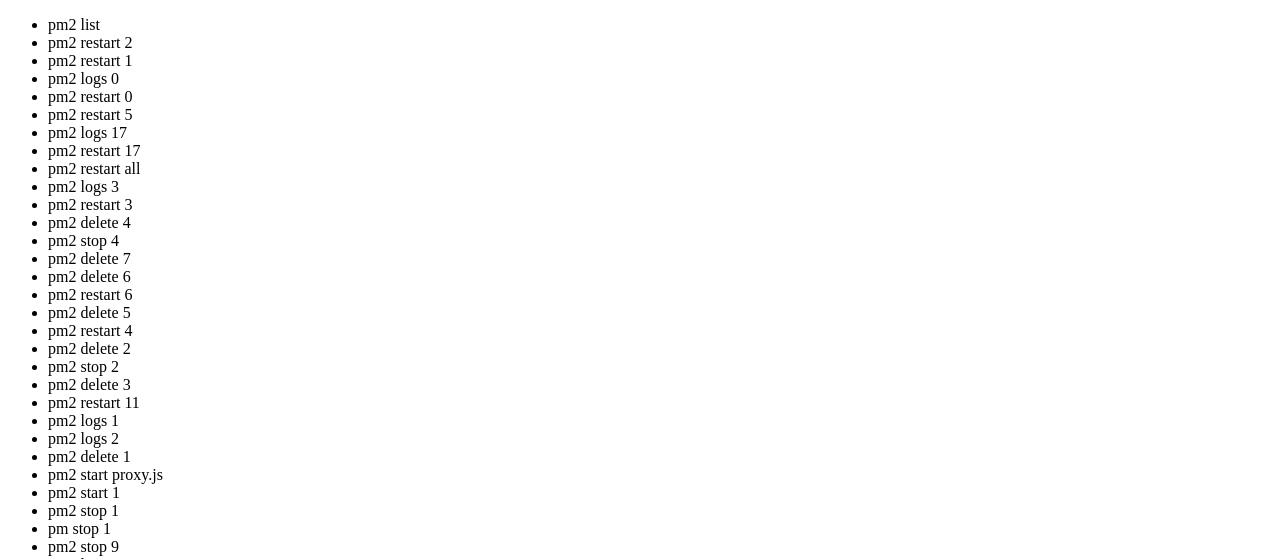 scroll, scrollTop: 0, scrollLeft: 0, axis: both 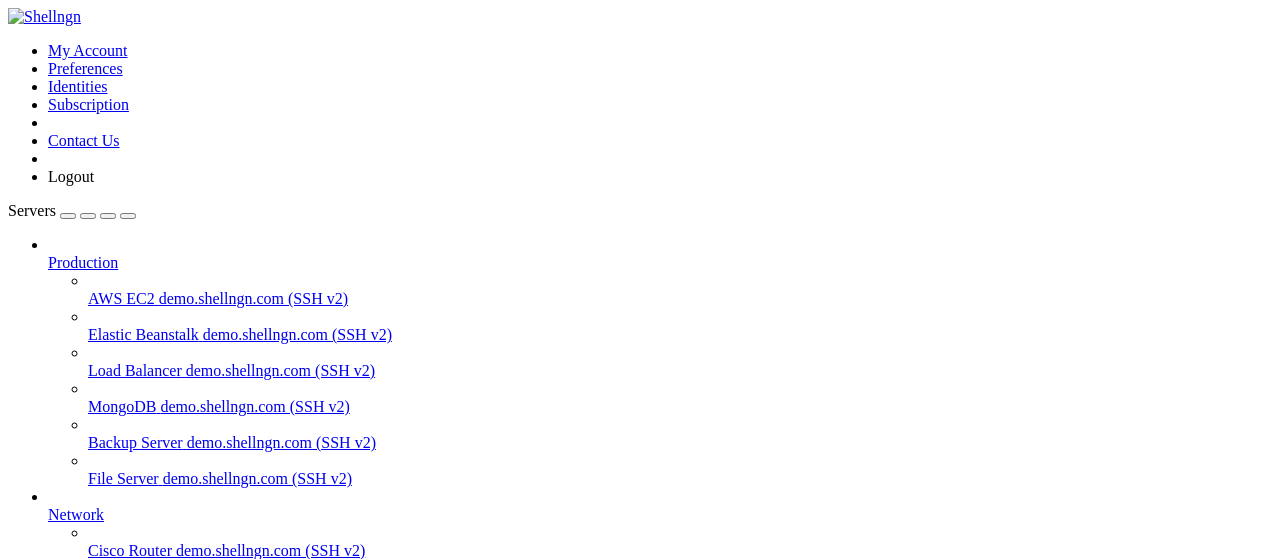 click on "ботики" at bounding box center [72, 906] 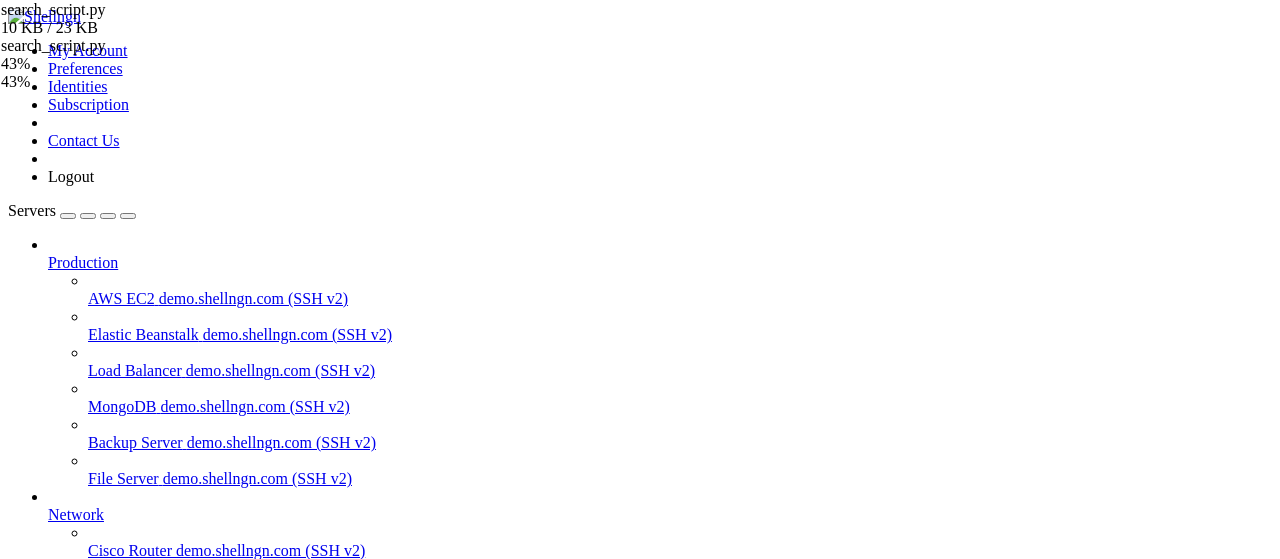click on "ботики" at bounding box center [72, 870] 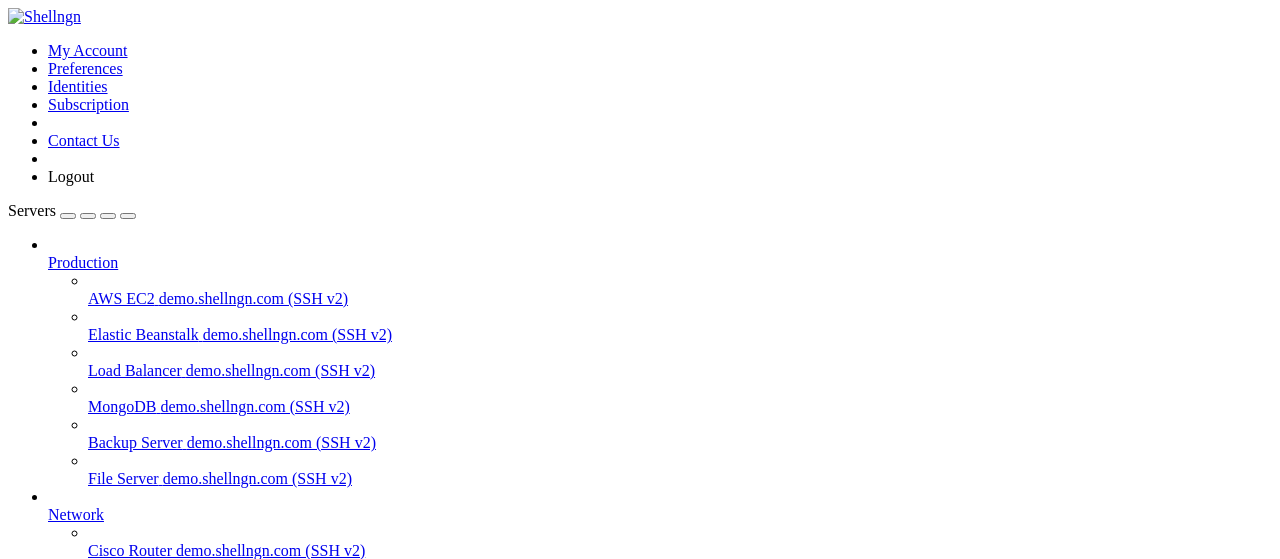 scroll, scrollTop: 1688, scrollLeft: 0, axis: vertical 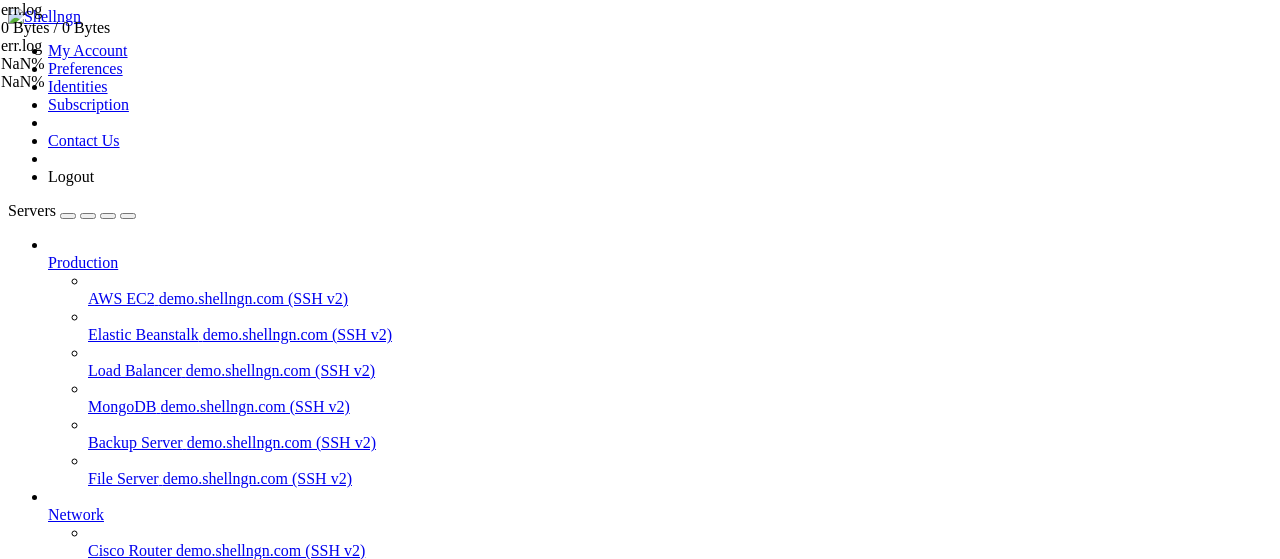 click on "ботики" at bounding box center (72, 870) 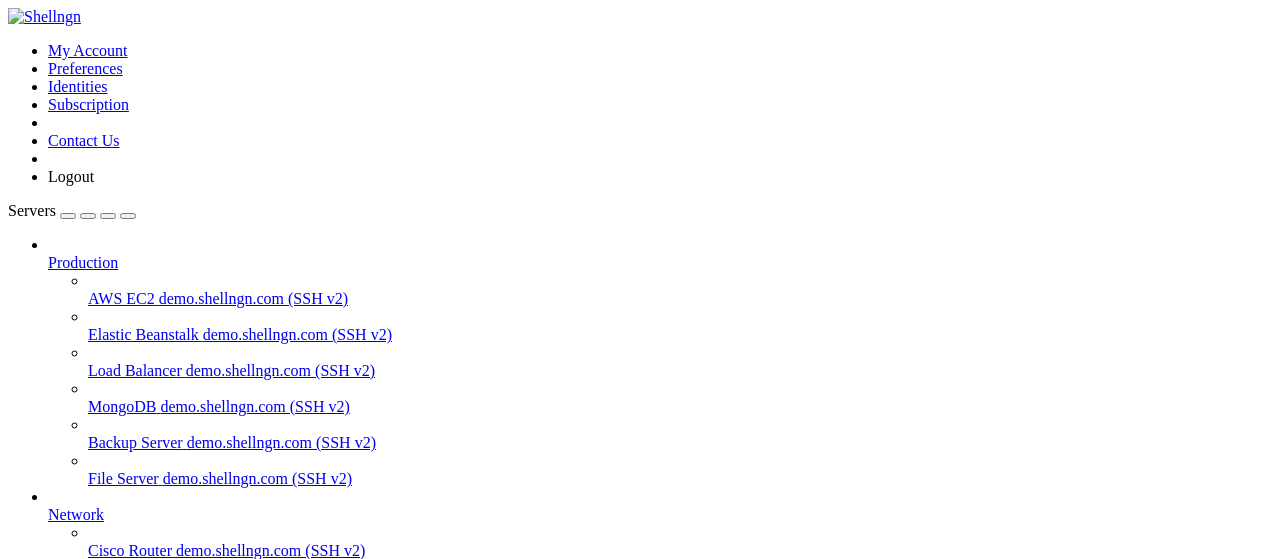 click on "ботики" at bounding box center (72, 906) 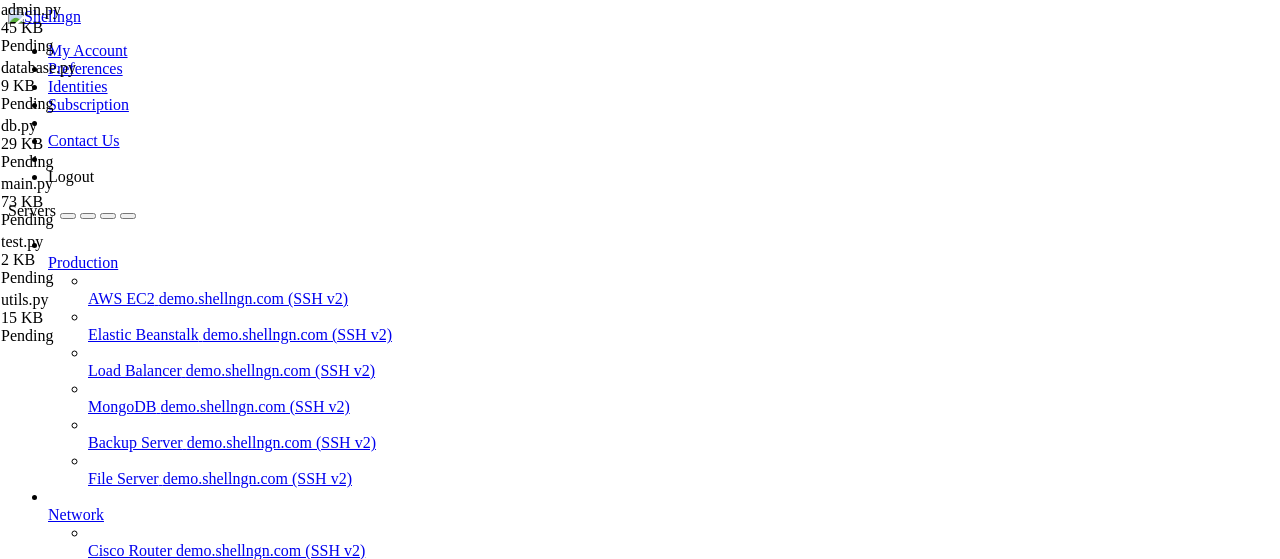 click on "Reconnect" at bounding box center (48, 1805) 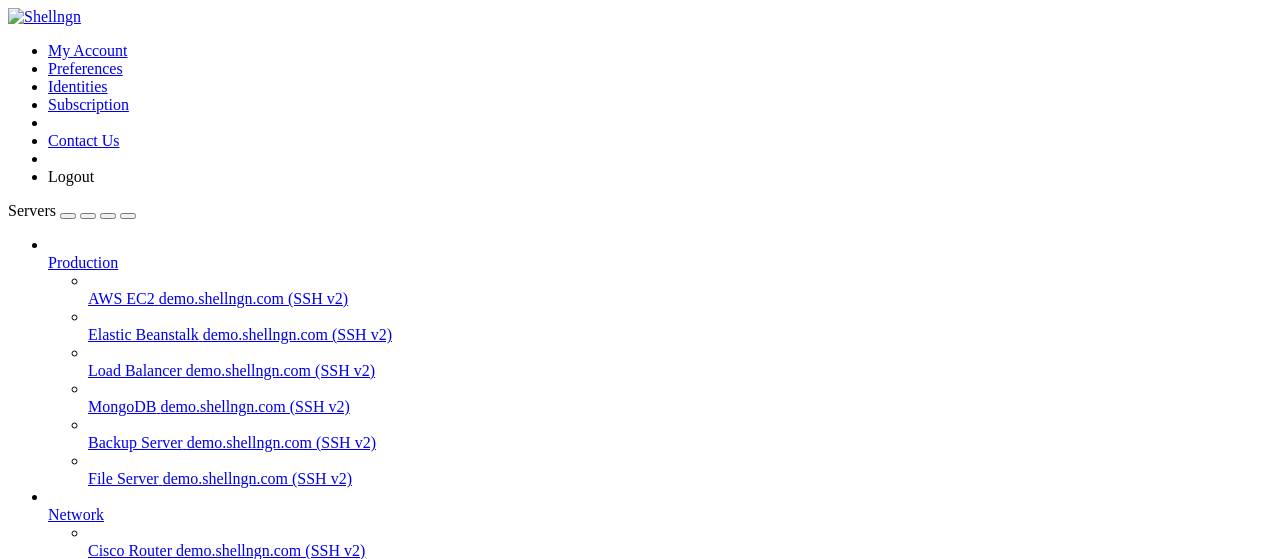 click on "ботики" at bounding box center [72, 870] 